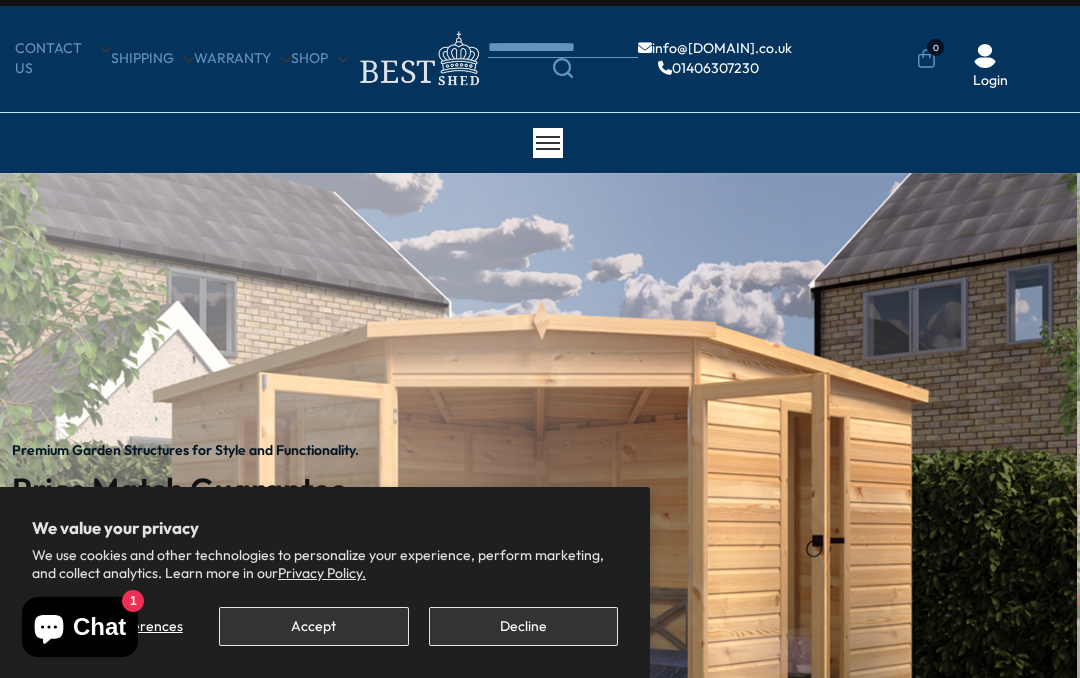 scroll, scrollTop: 0, scrollLeft: 0, axis: both 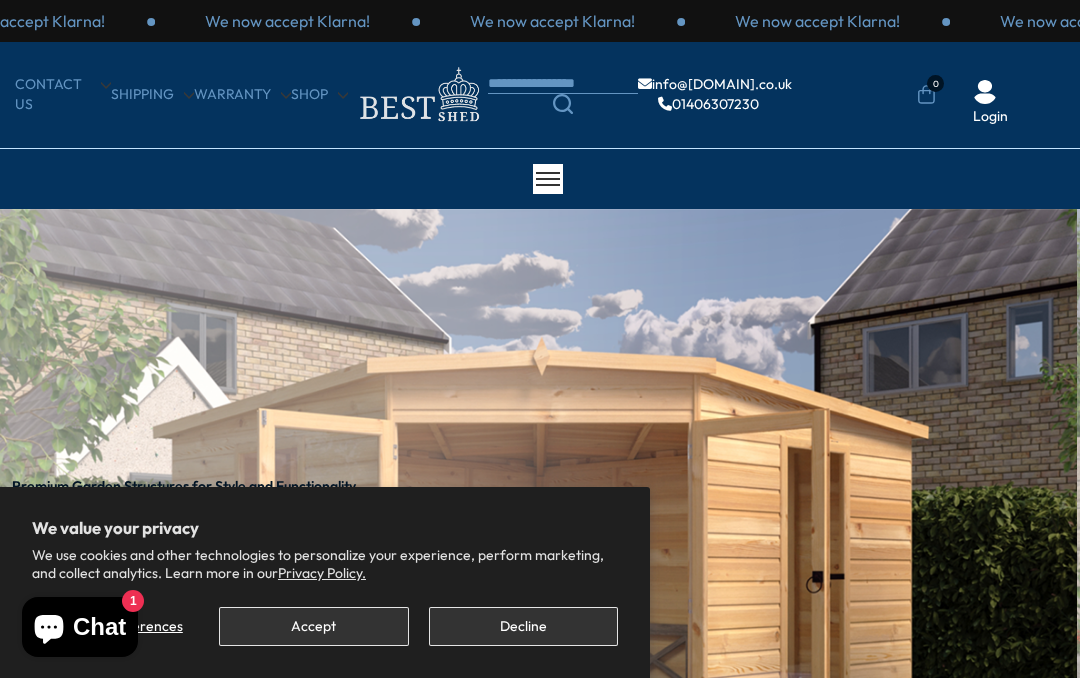 click on "Accept" at bounding box center (313, 626) 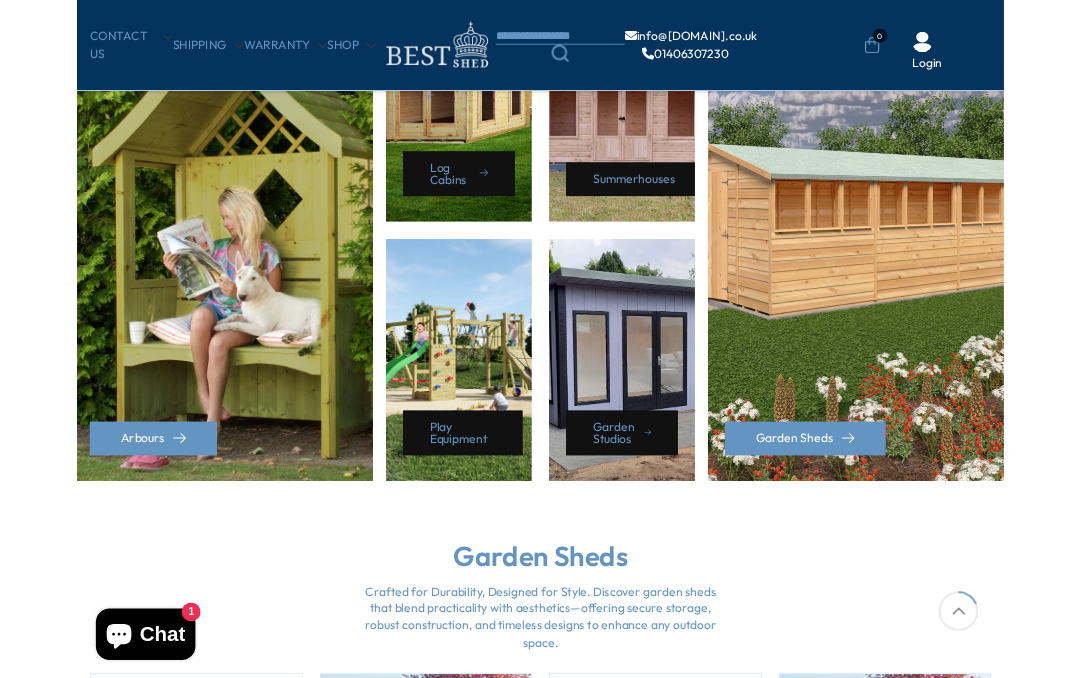 scroll, scrollTop: 998, scrollLeft: 0, axis: vertical 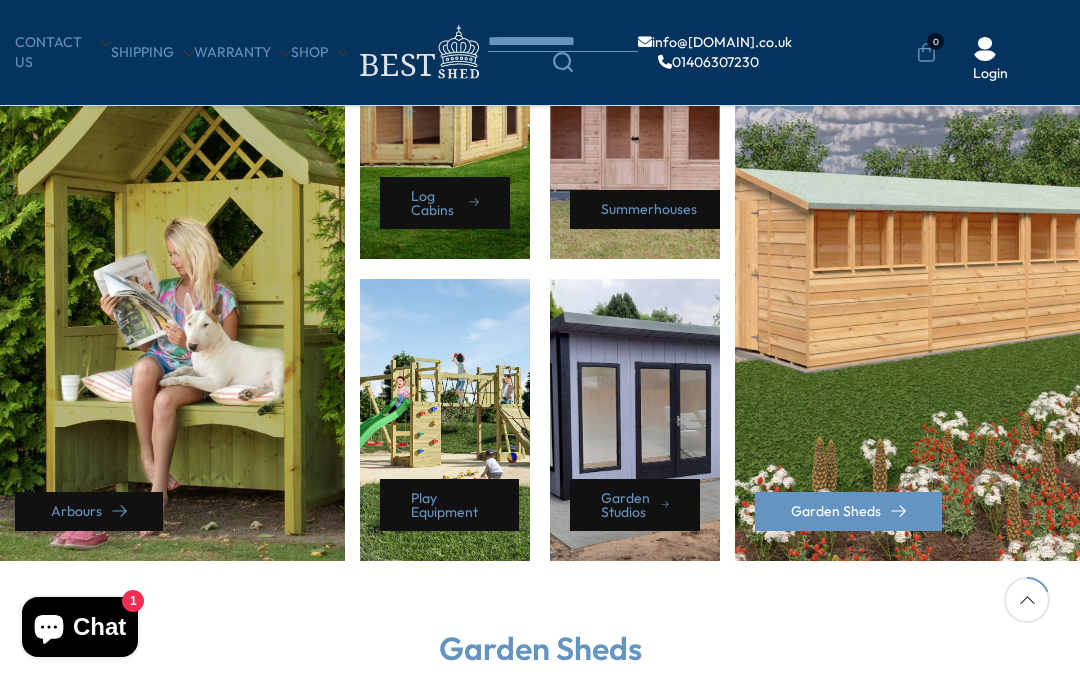 click on "Arbours" at bounding box center (89, 511) 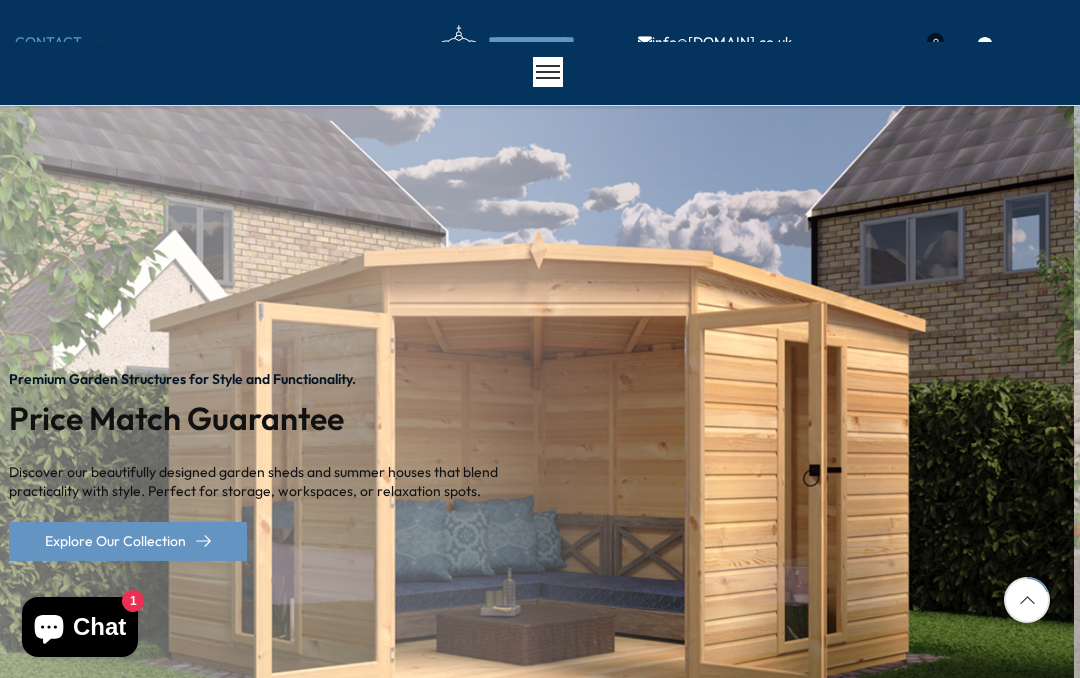scroll, scrollTop: 998, scrollLeft: 0, axis: vertical 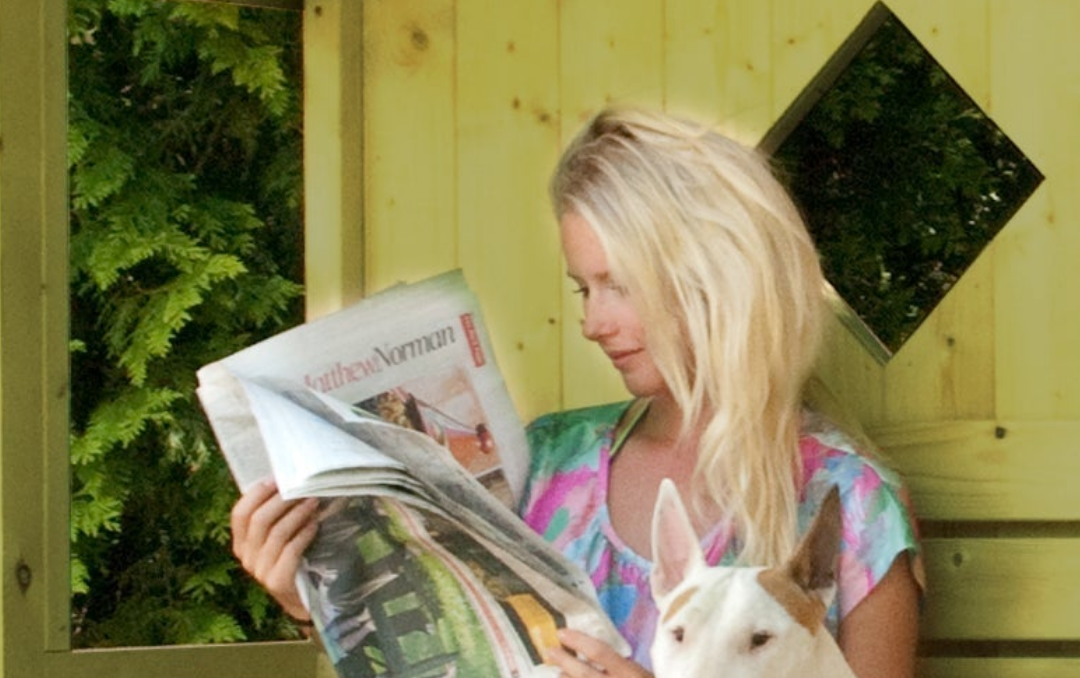 click on "Garden Sheds
Crafted for Durability, Designed for Style. Discover garden sheds that blend practicality with aesthetics—offering secure storage, robust construction, and timeless designs to enhance any outdoor space.
-27%
Compare Now" at bounding box center (540, 969) 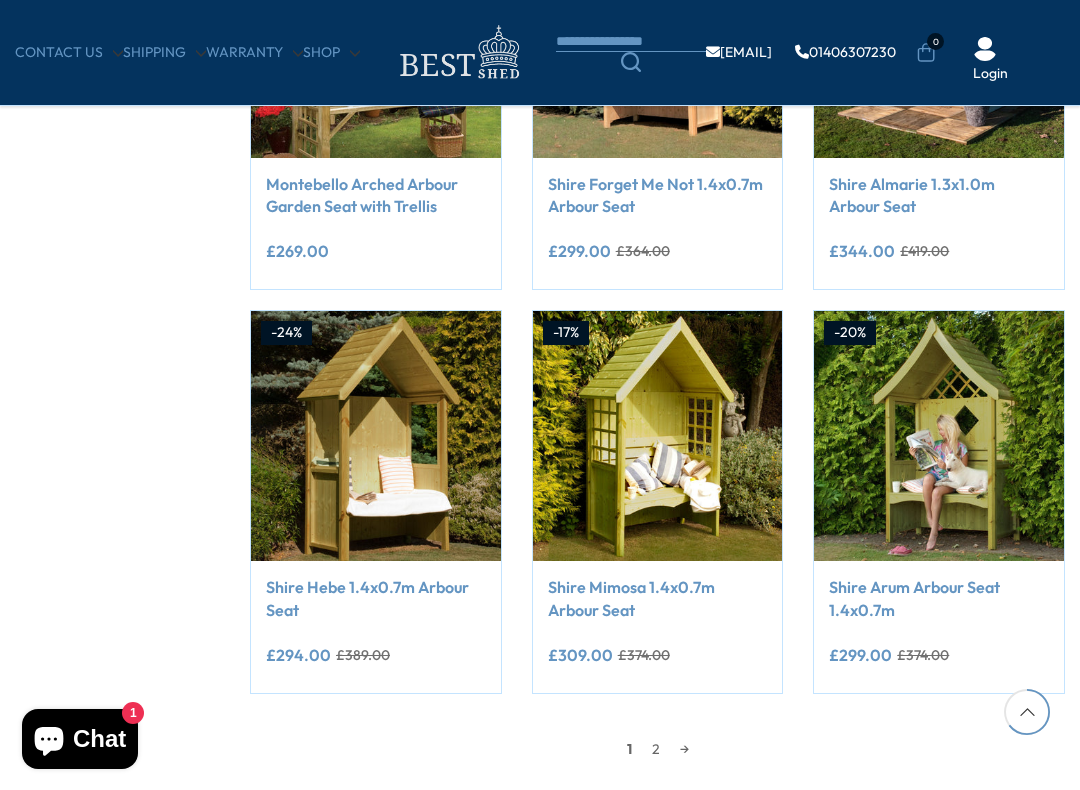 scroll, scrollTop: 1361, scrollLeft: 0, axis: vertical 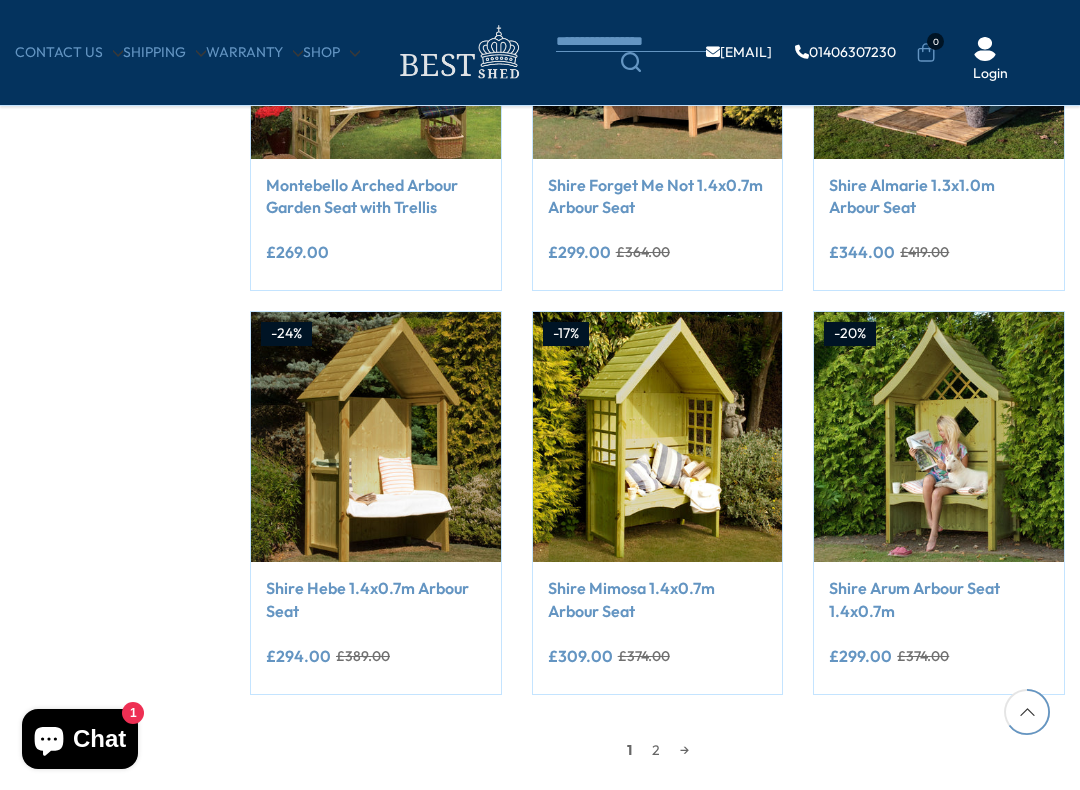 click on "2" at bounding box center [656, 750] 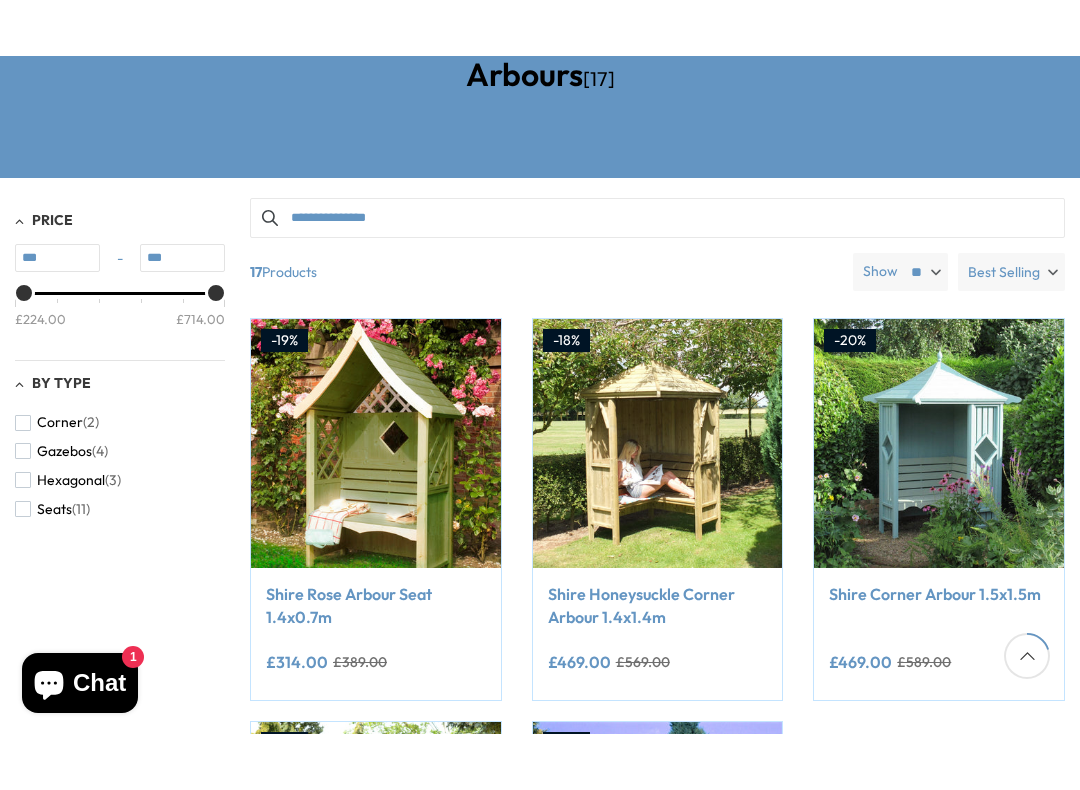 scroll, scrollTop: 305, scrollLeft: 0, axis: vertical 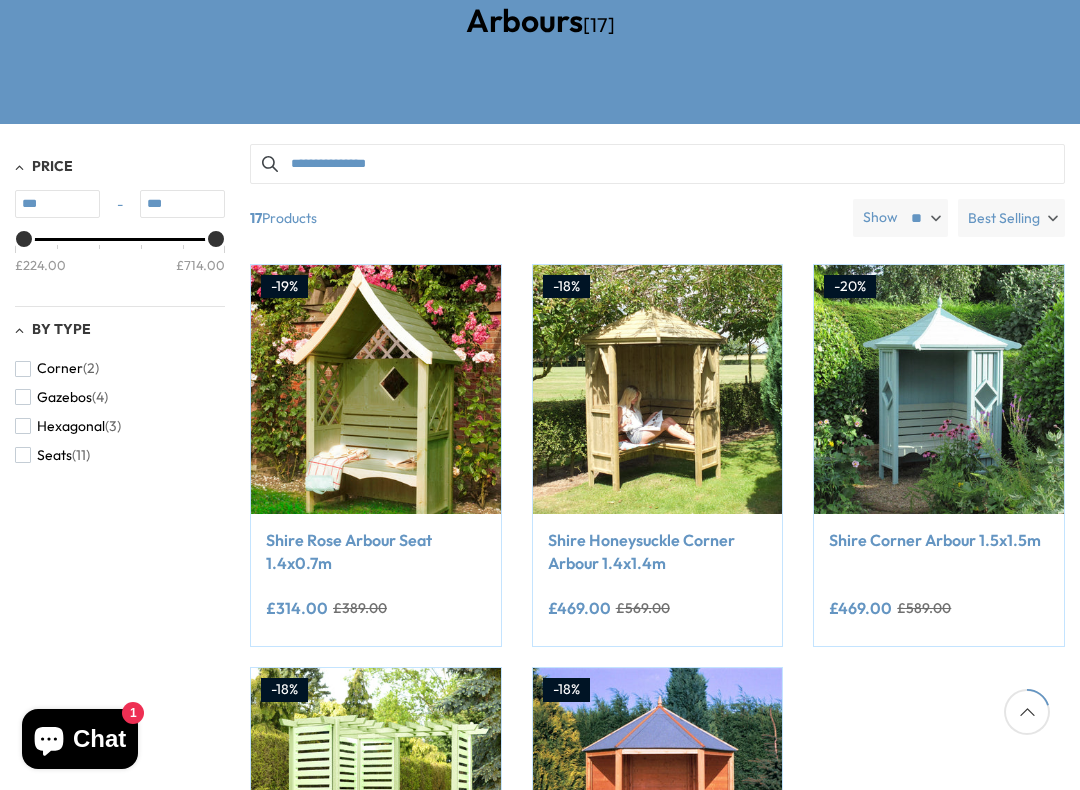 click at bounding box center [939, 390] 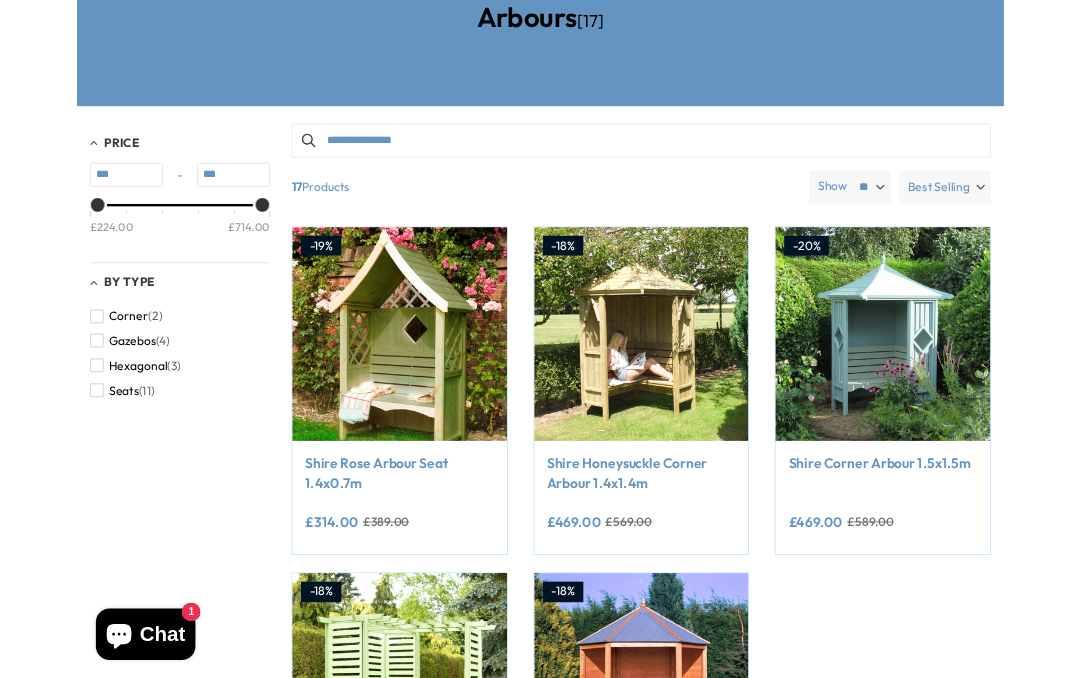 scroll, scrollTop: 361, scrollLeft: 0, axis: vertical 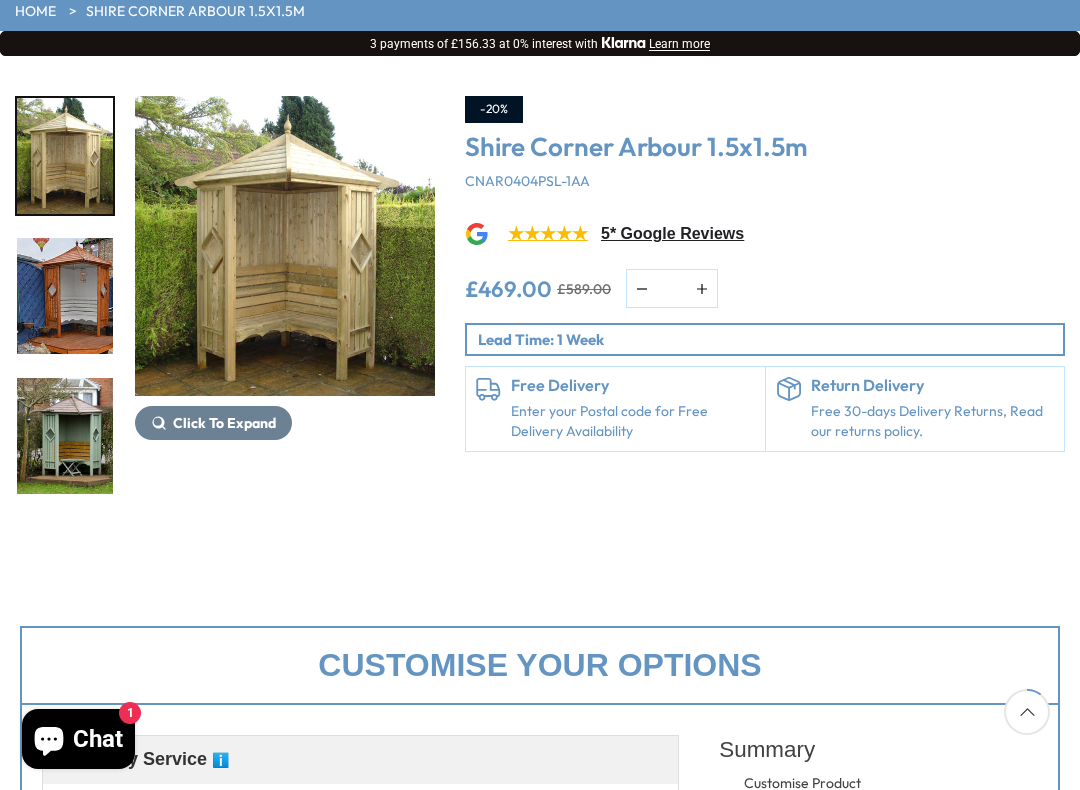 click at bounding box center (285, 246) 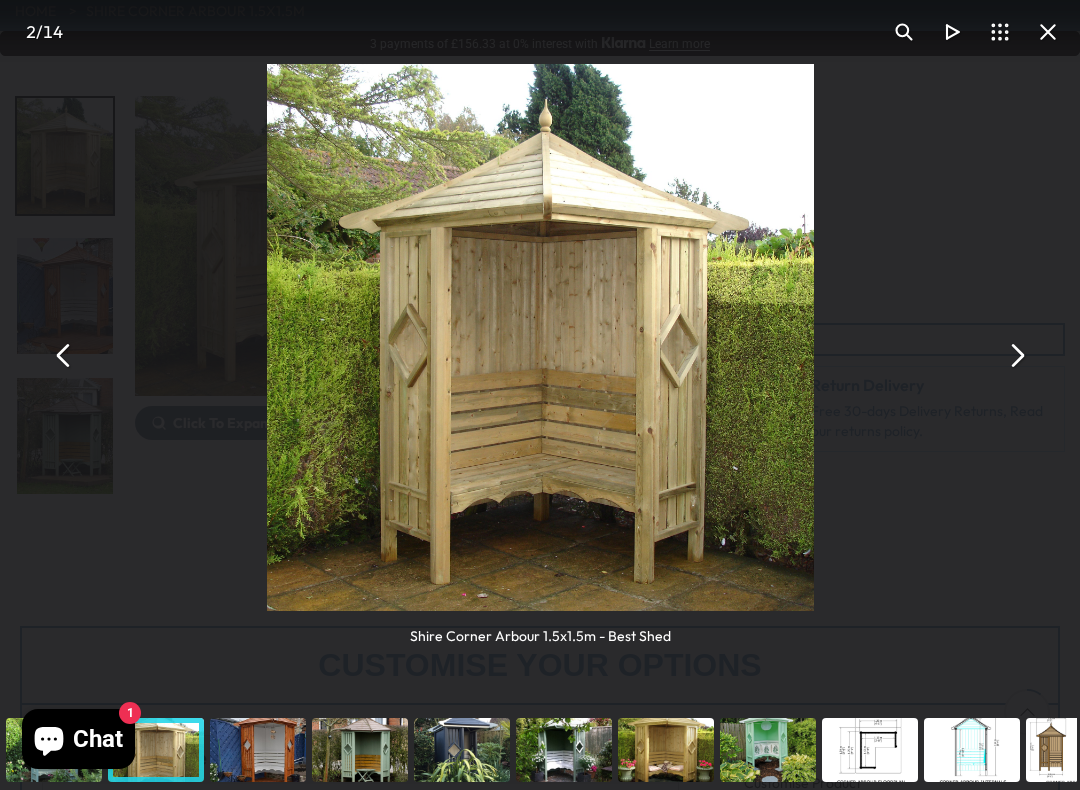 click at bounding box center [1016, 355] 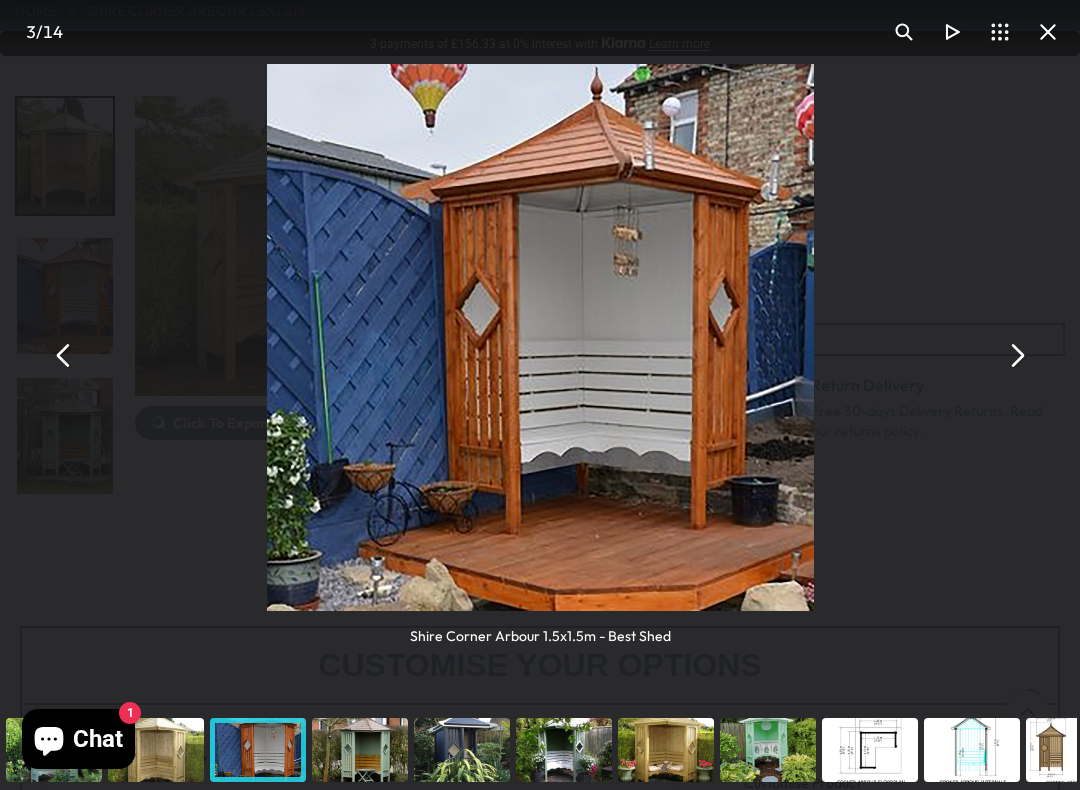 click at bounding box center [1016, 355] 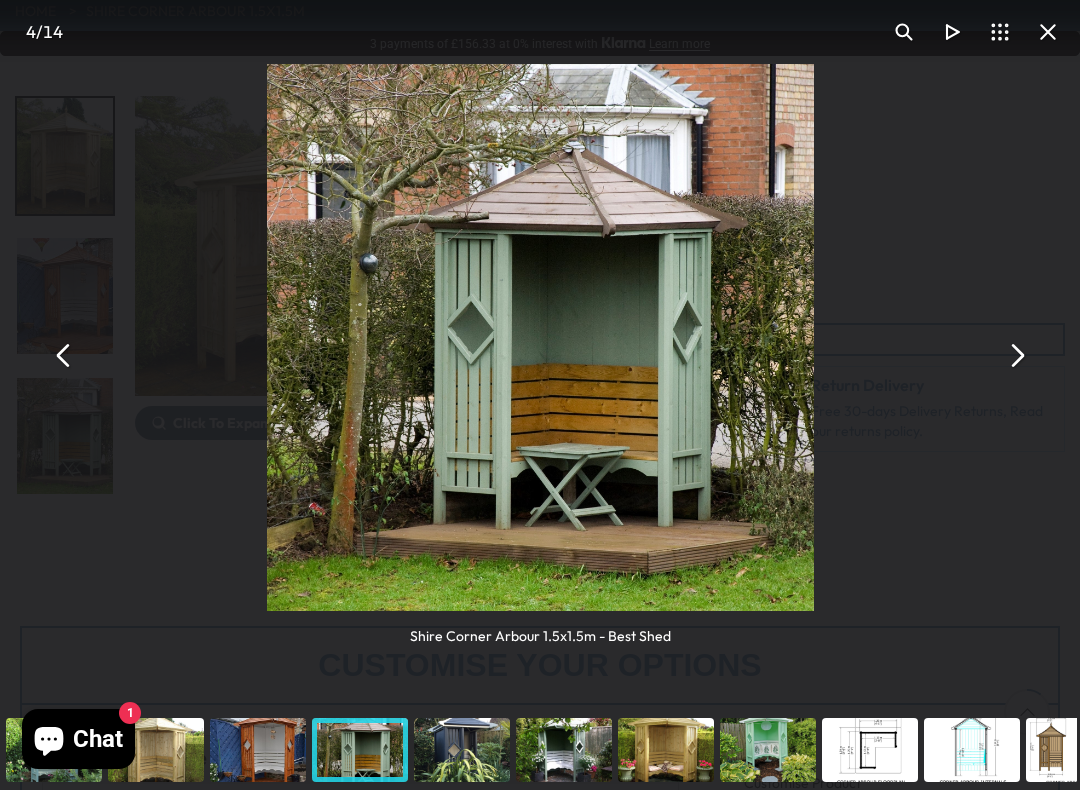click at bounding box center (1016, 355) 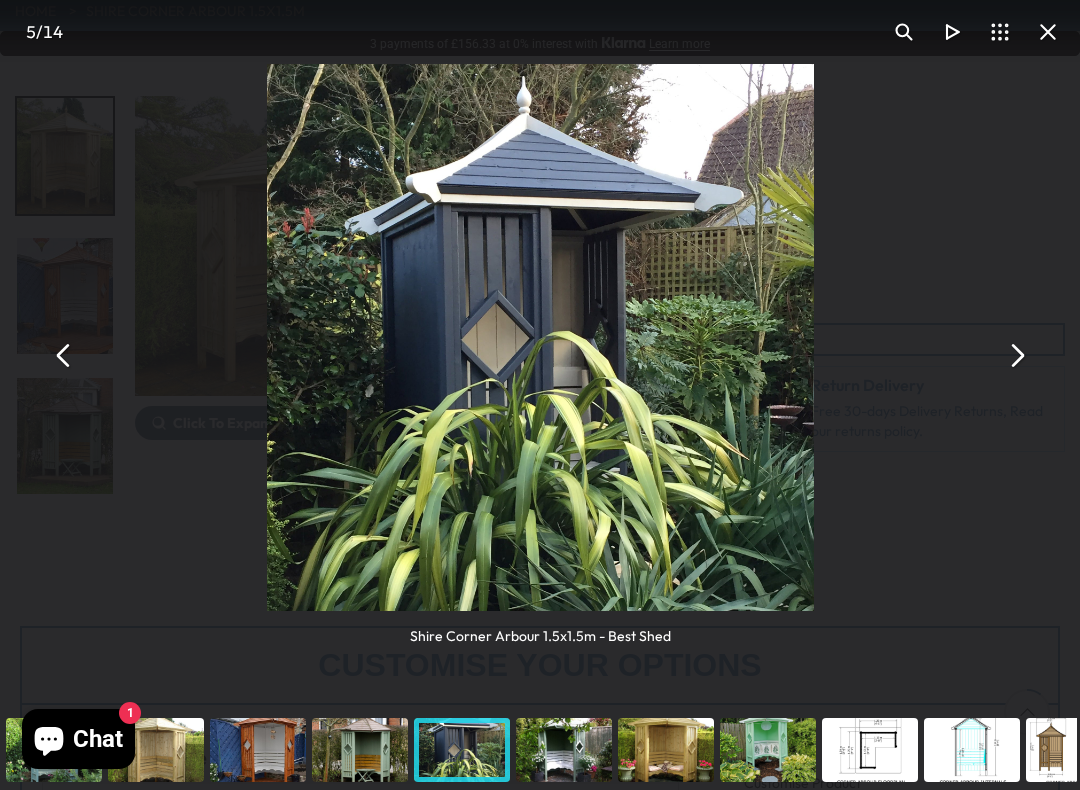click at bounding box center [1016, 355] 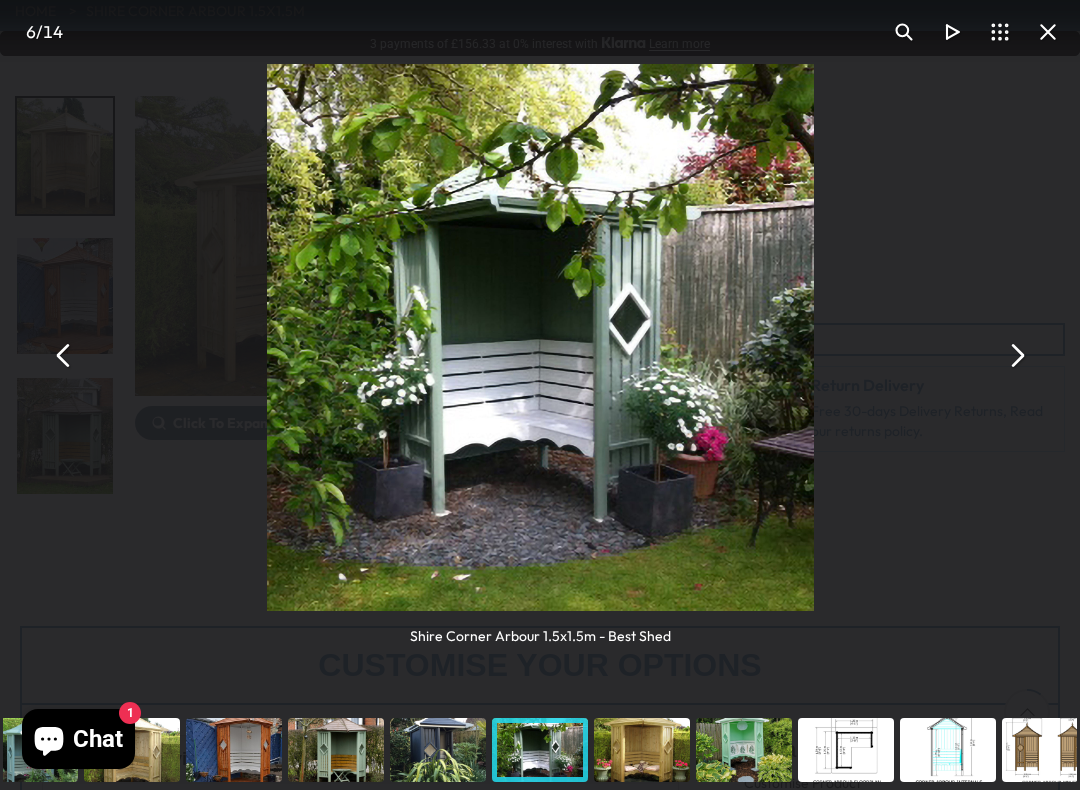 click on "Shire Corner Arbour 1.5x1.5m - Best Shed" at bounding box center [540, 355] 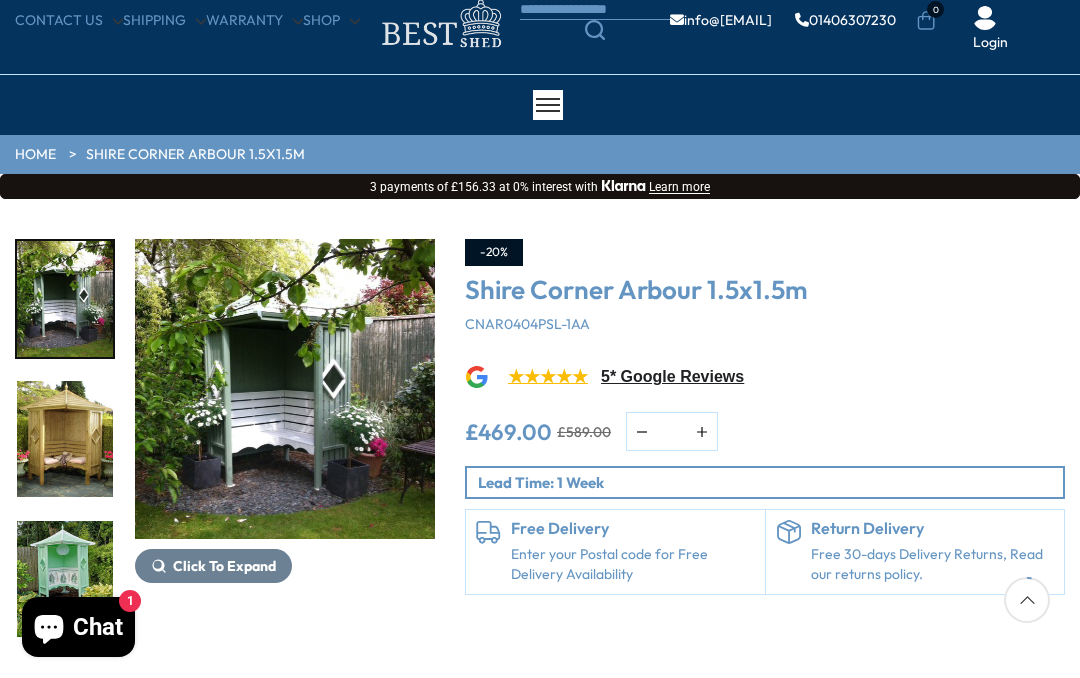 scroll, scrollTop: 73, scrollLeft: 0, axis: vertical 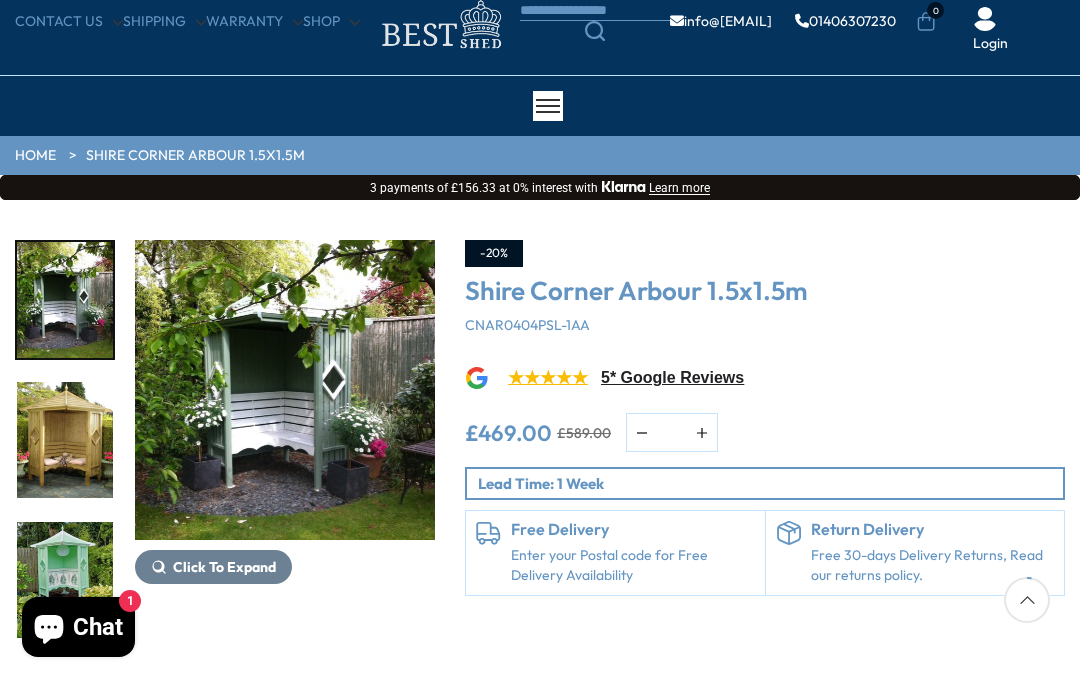 click on "5* Google Reviews" at bounding box center (672, 378) 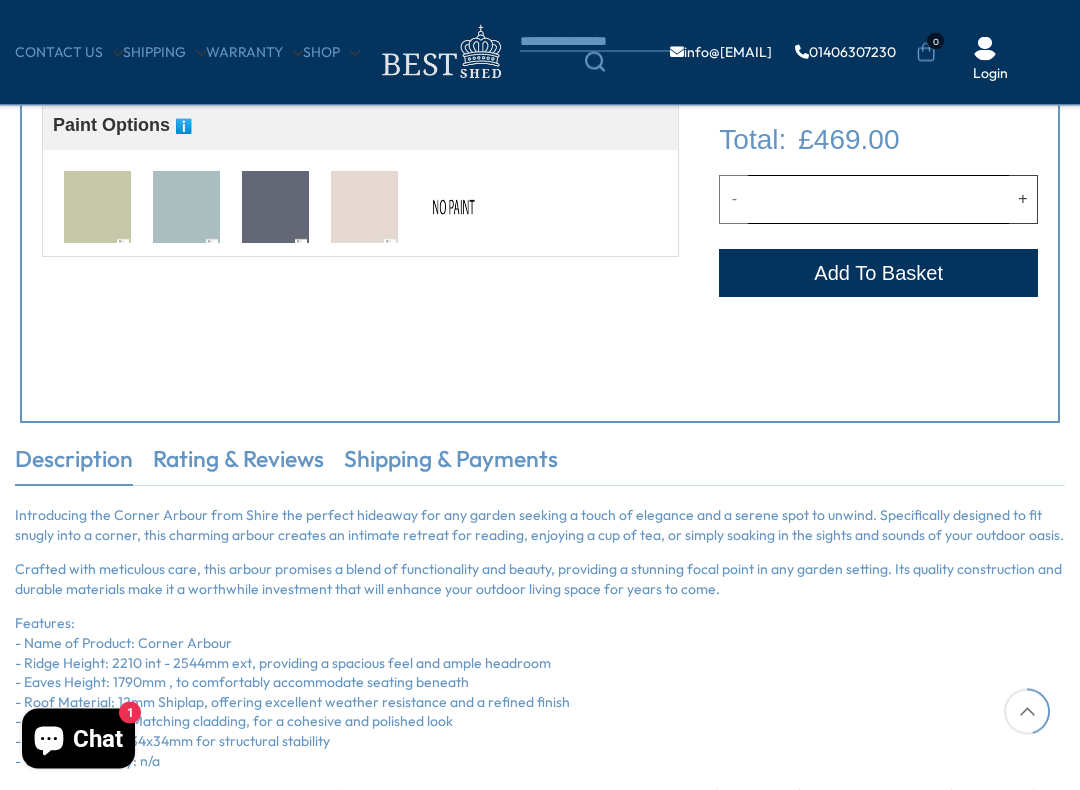 scroll, scrollTop: 893, scrollLeft: 0, axis: vertical 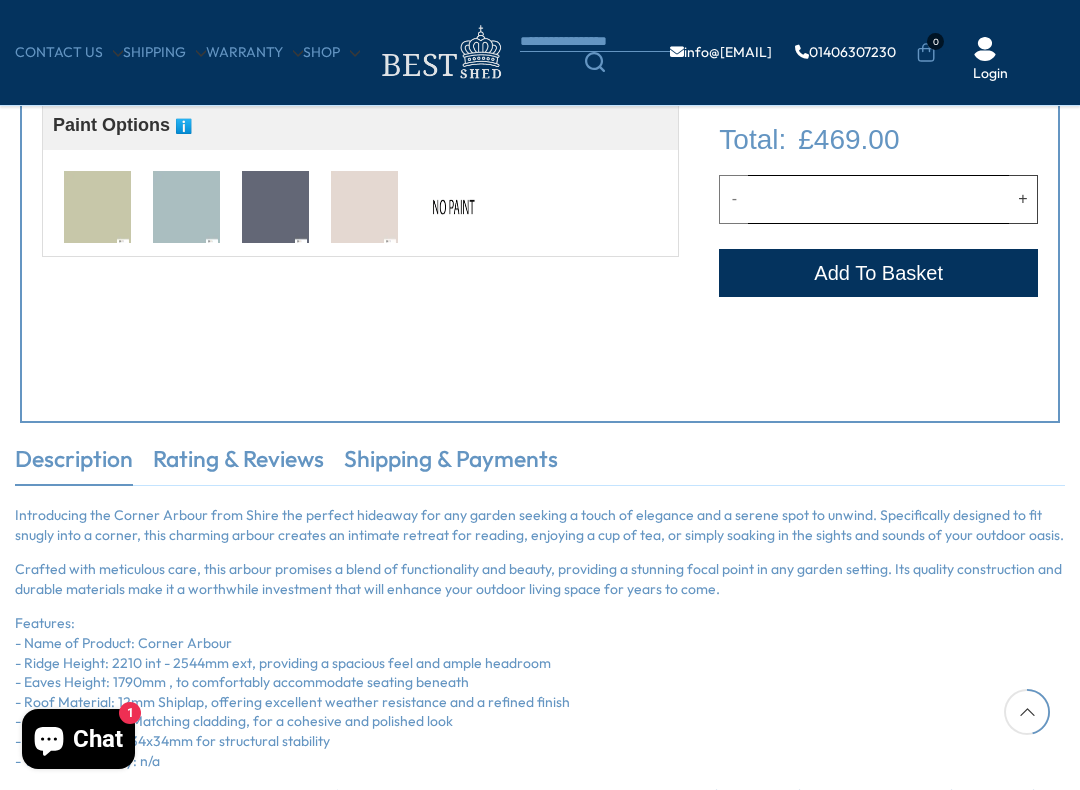 click on "Description
Rating & Reviews
Shipping & Payments
Introducing the Corner Arbour from Shire  the perfect hideaway for any garden seeking a touch of elegance and a serene spot to unwind. Specifically designed to fit snugly into a corner, this charming arbour creates an intimate retreat for reading, enjoying a cup of tea, or simply soaking in the sights and sounds of your outdoor oasis.
Crafted with meticulous care, this arbour promises a blend of functionality and beauty, providing a stunning focal point in any garden setting. Its quality construction and durable materials make it a worthwhile investment that will enhance your outdoor living space for years to come.
Features: - Name of Product: Corner Arbour - Window Quantity: n/a" at bounding box center (540, 772) 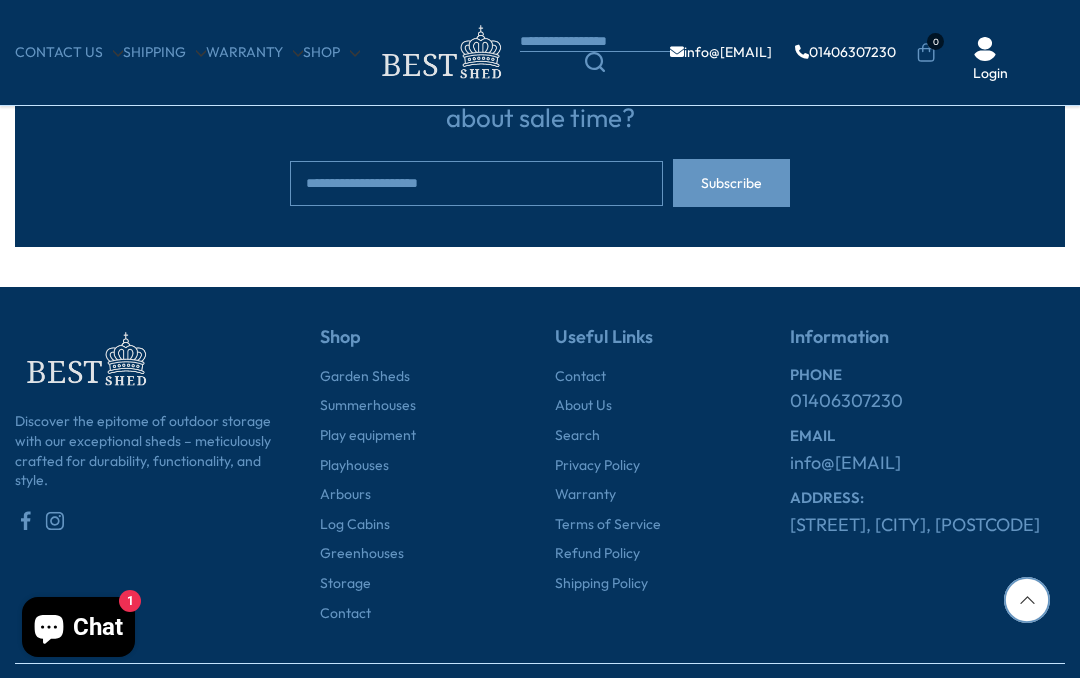 scroll, scrollTop: 2074, scrollLeft: 0, axis: vertical 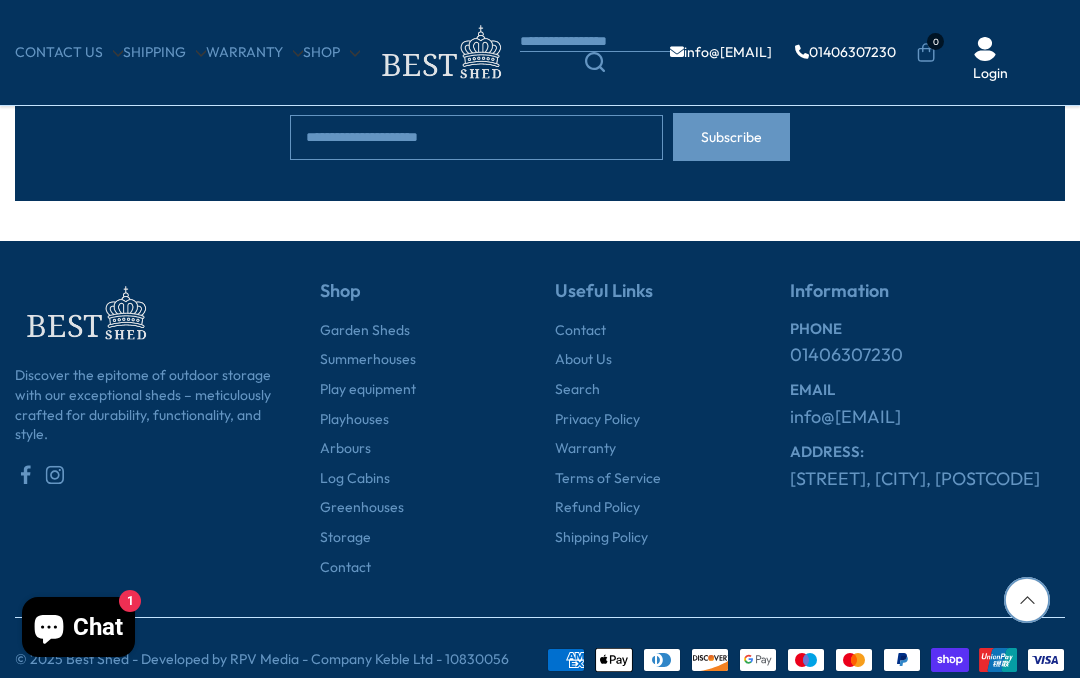 click on "Discover the epitome of outdoor storage with our exceptional sheds – meticulously crafted for durability, functionality, and style.
Shop
Playhouses" at bounding box center [540, 456] 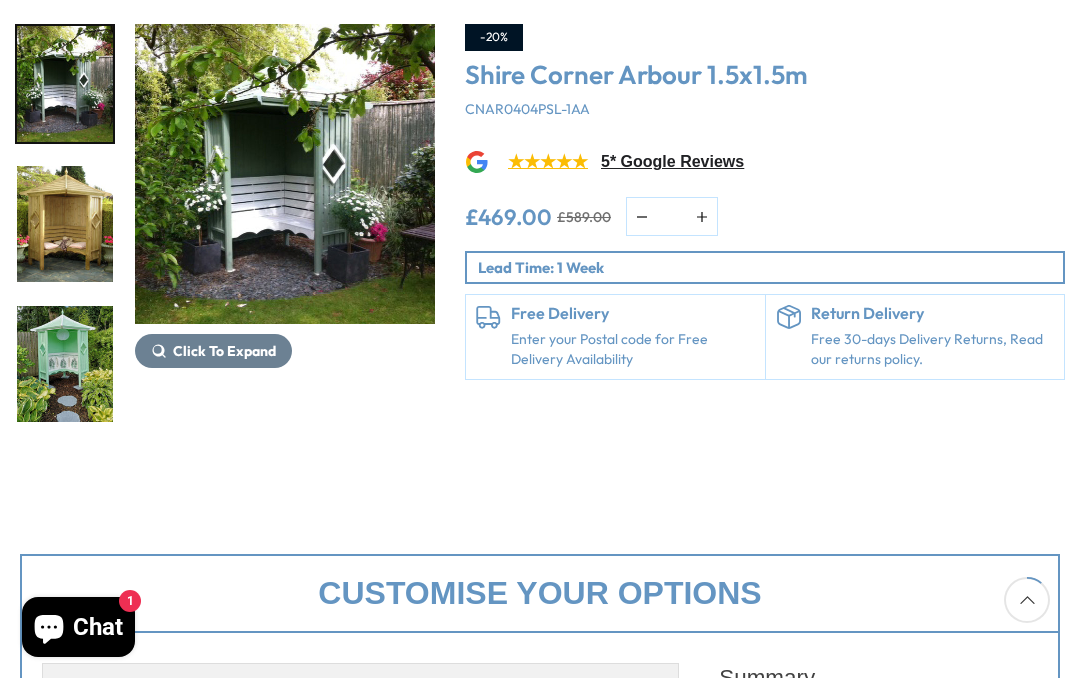 scroll, scrollTop: 242, scrollLeft: 0, axis: vertical 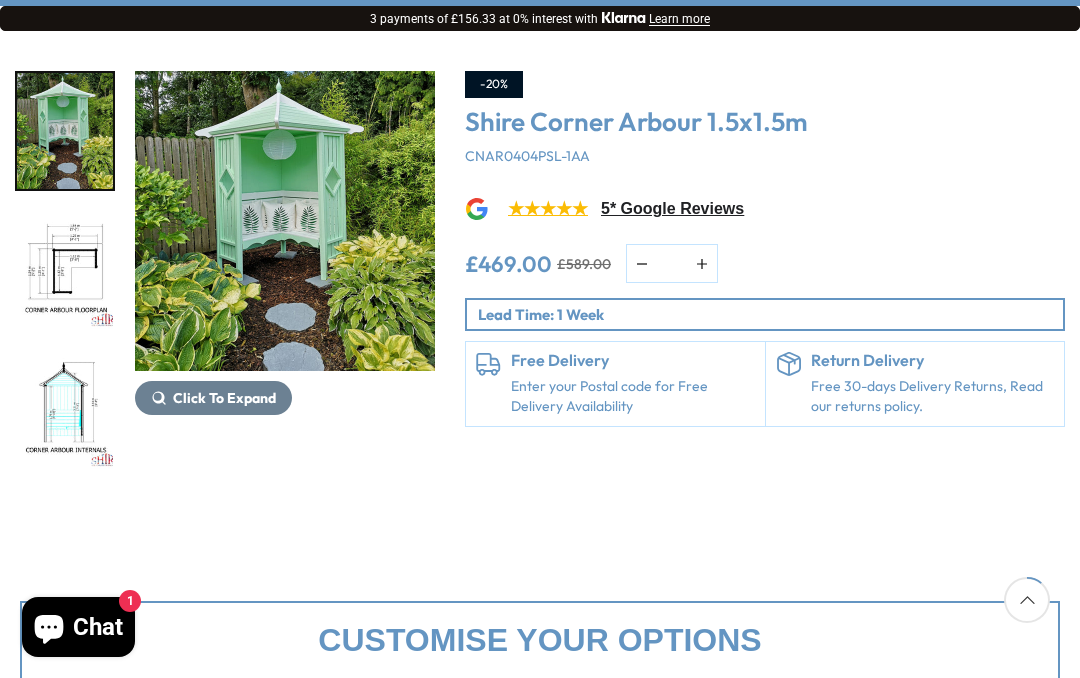 click at bounding box center (65, 411) 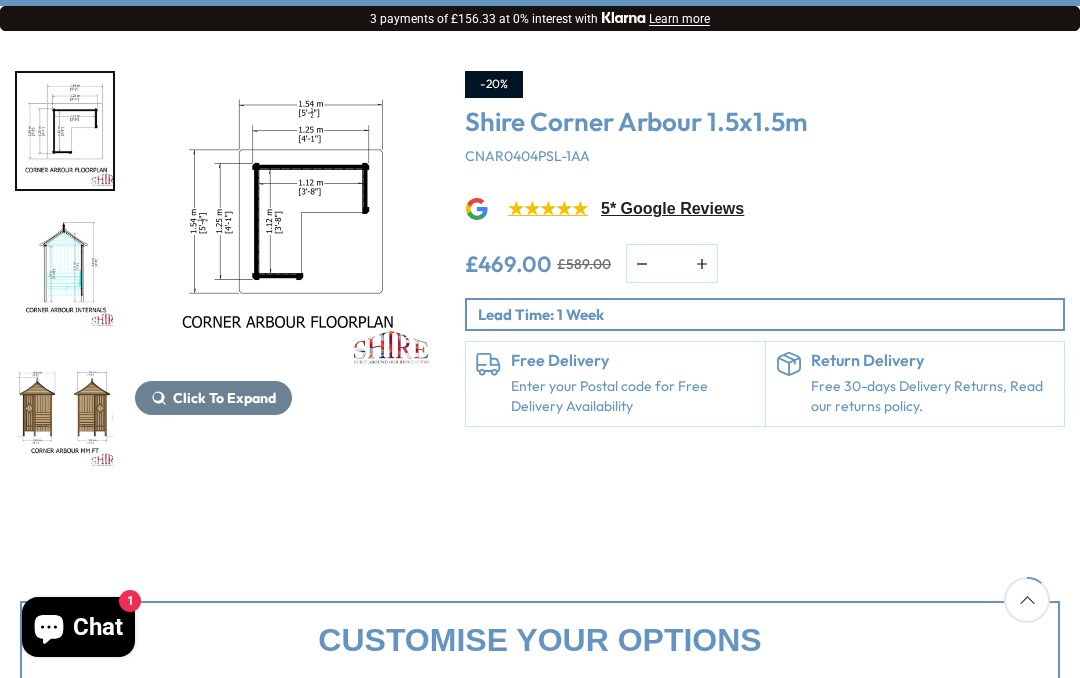 click at bounding box center [285, 221] 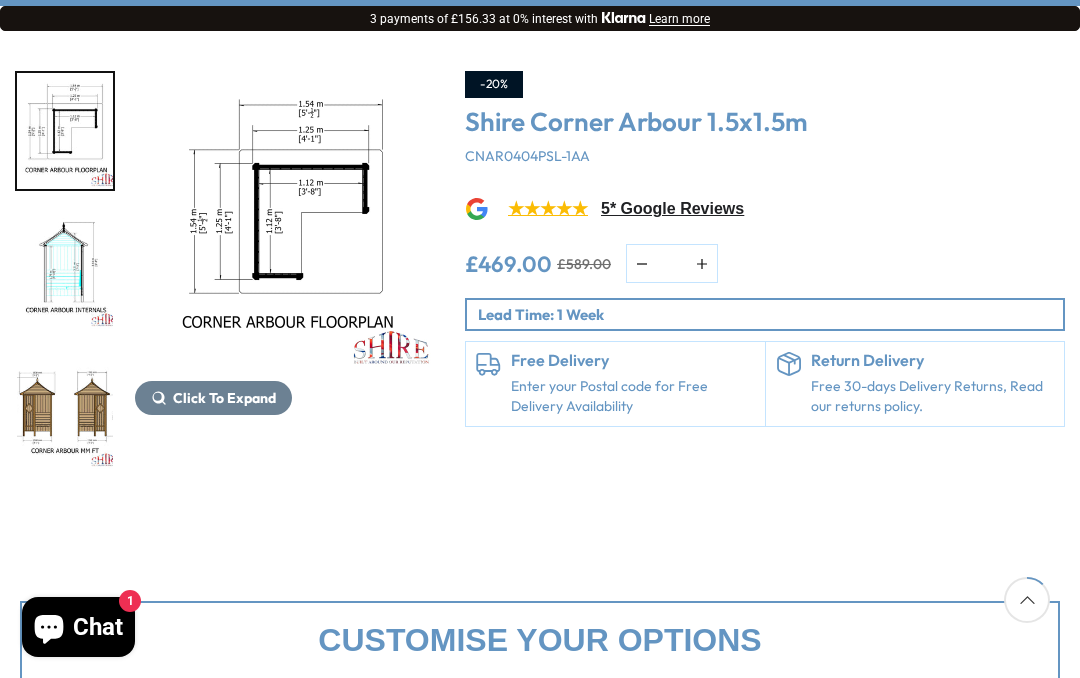 scroll, scrollTop: 273, scrollLeft: 0, axis: vertical 